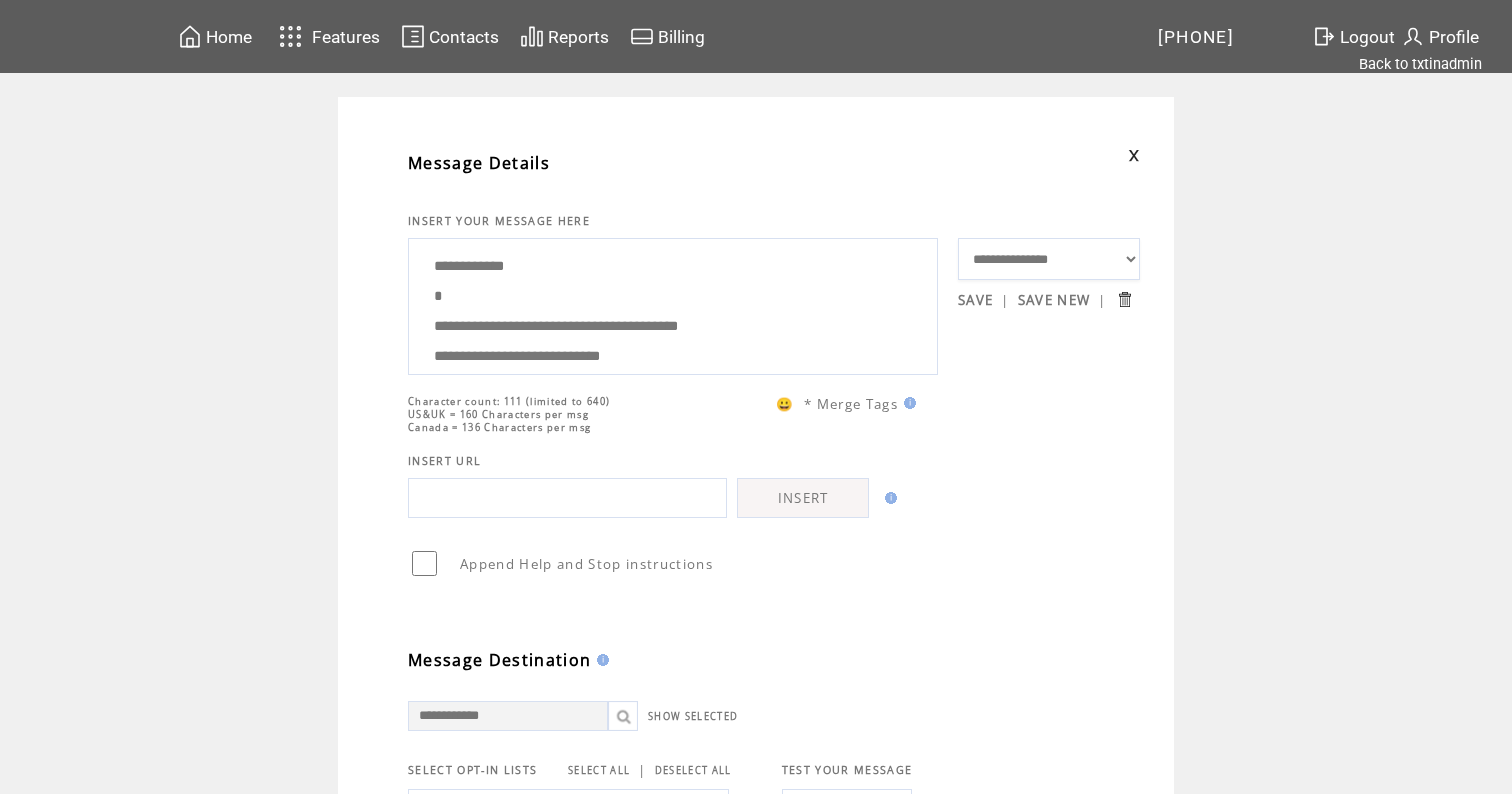 scroll, scrollTop: 0, scrollLeft: 0, axis: both 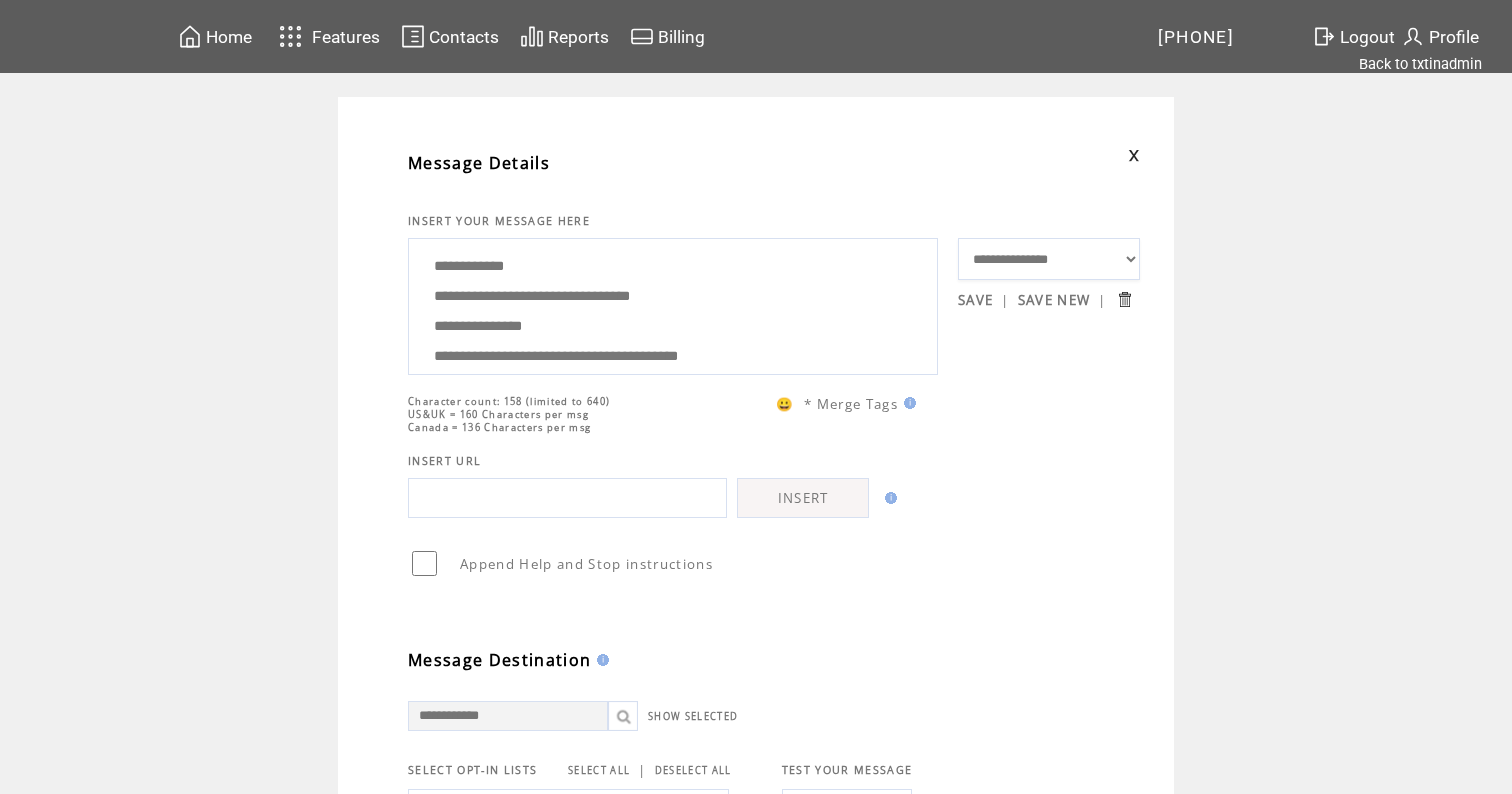 click on "**********" at bounding box center (673, 304) 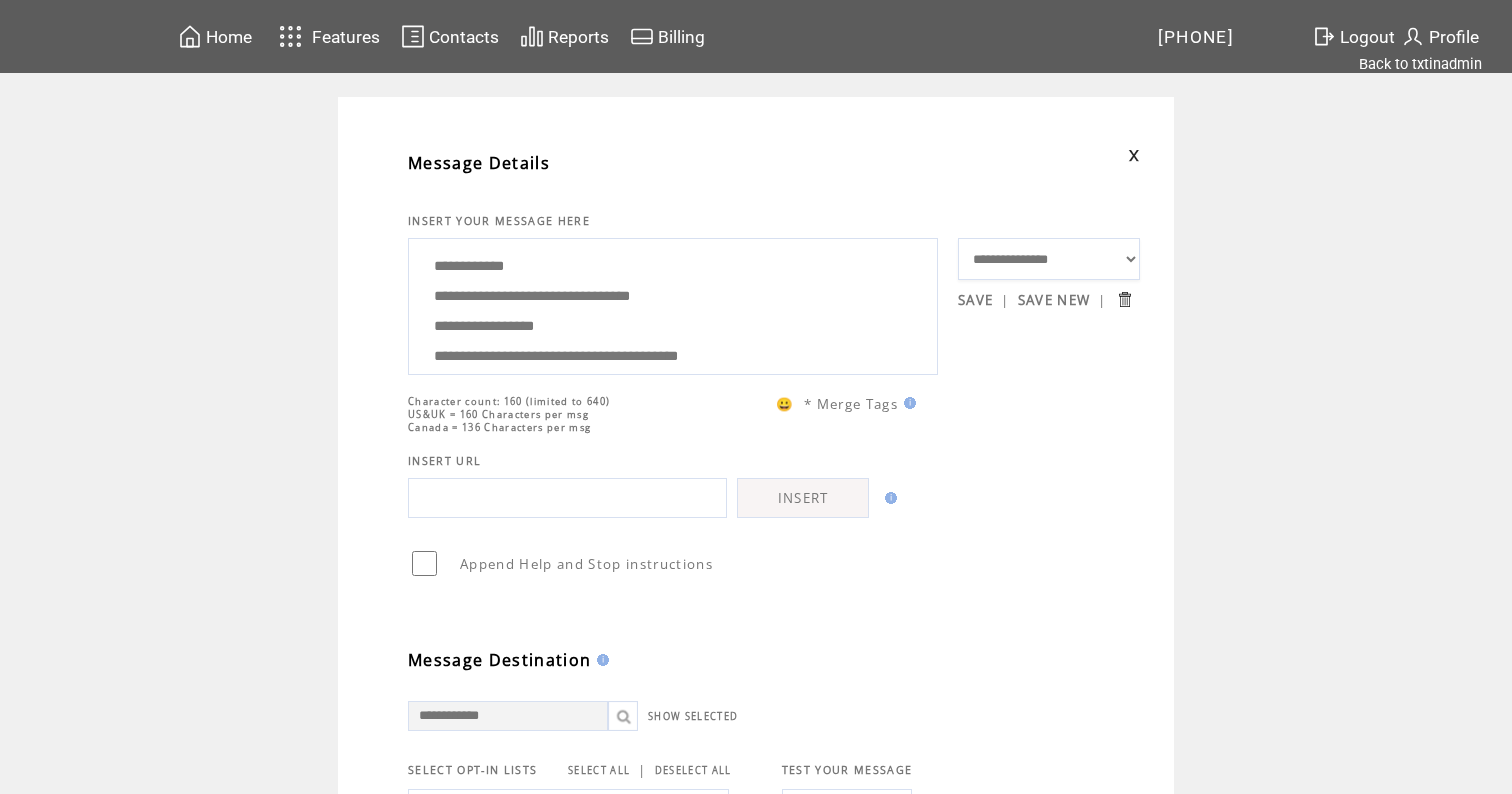 click on "**********" at bounding box center [673, 304] 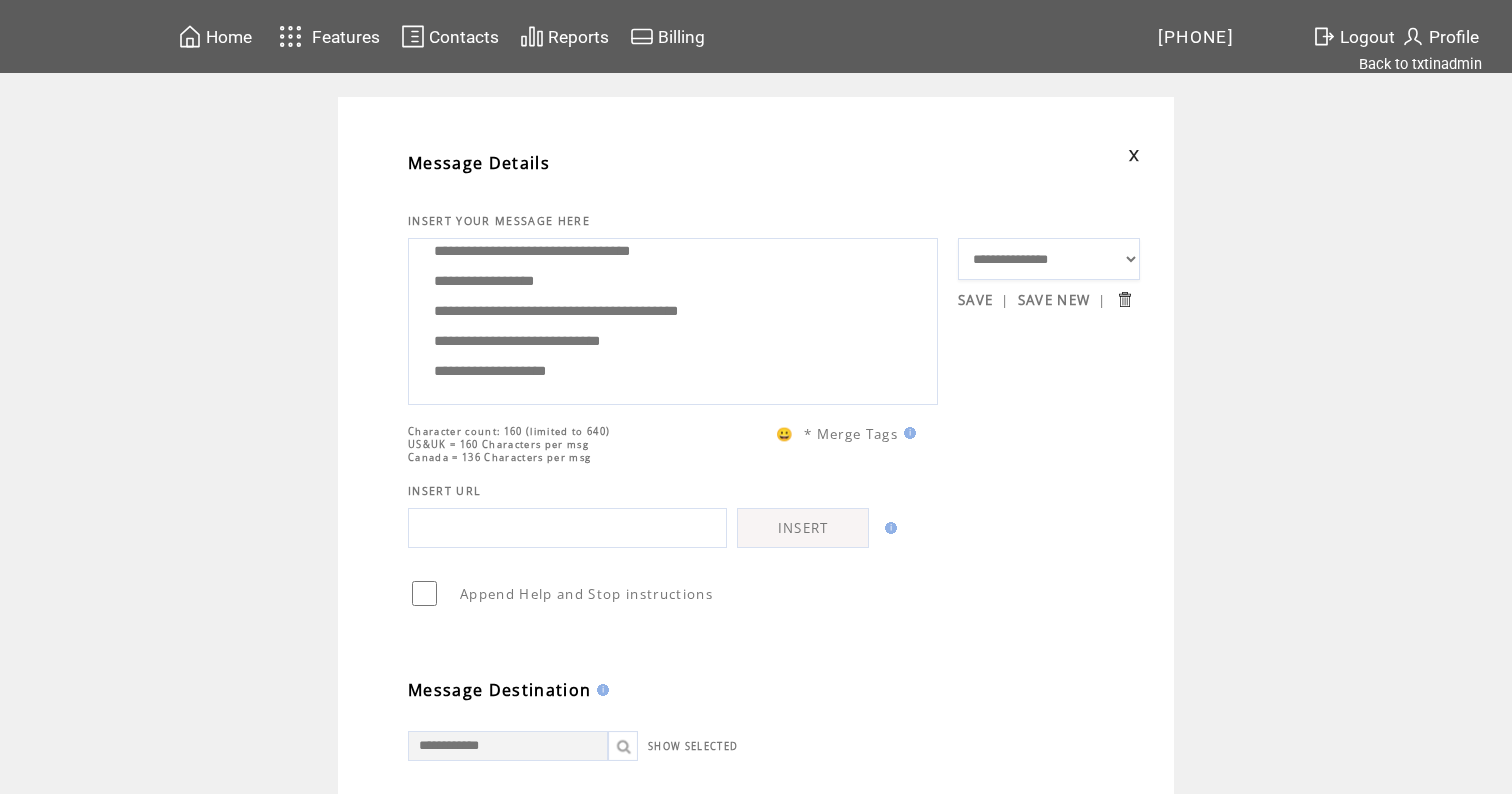 scroll, scrollTop: 100, scrollLeft: 0, axis: vertical 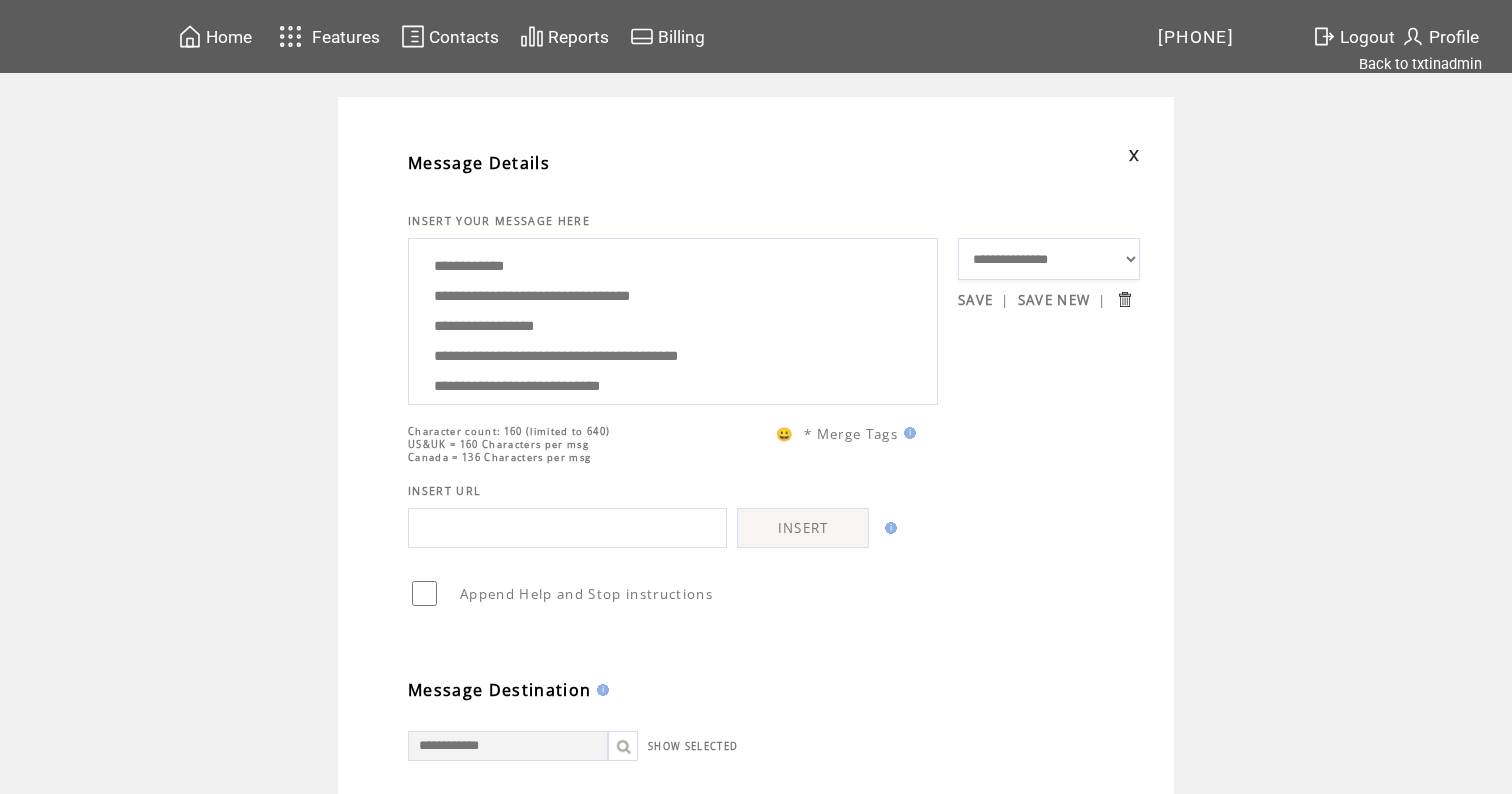 drag, startPoint x: 630, startPoint y: 373, endPoint x: 586, endPoint y: 162, distance: 215.53886 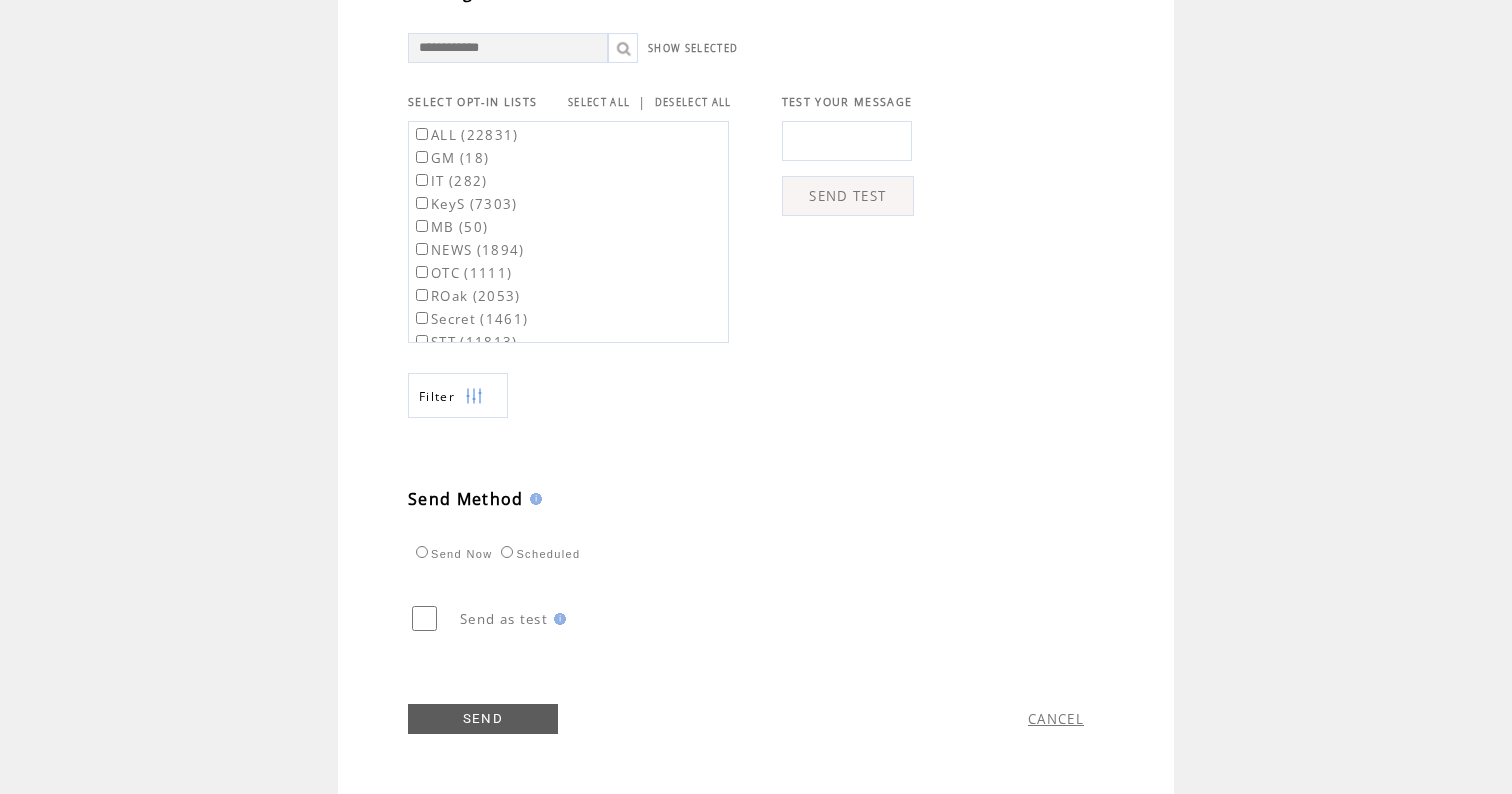 scroll, scrollTop: 709, scrollLeft: 0, axis: vertical 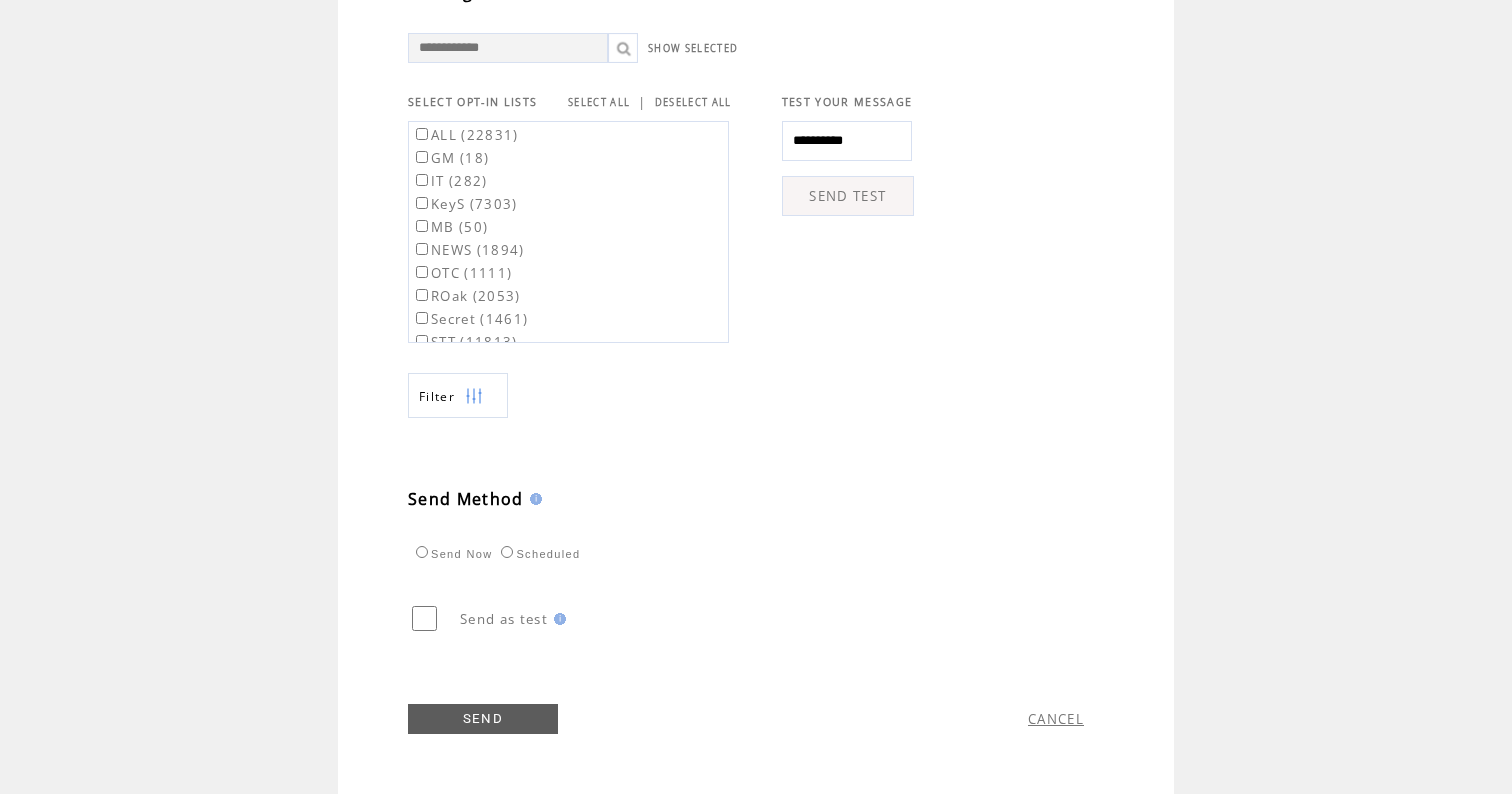 type on "**********" 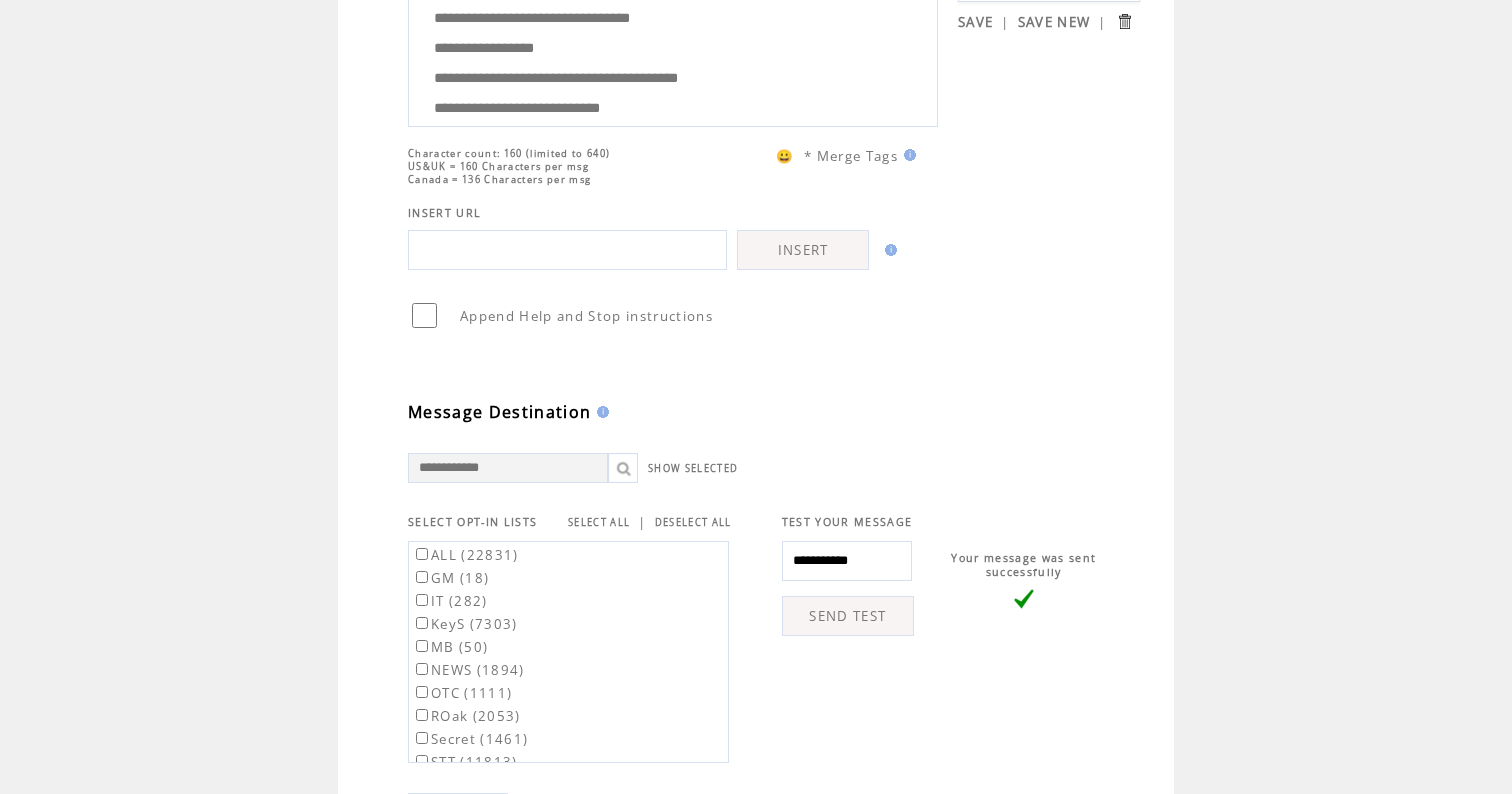 scroll, scrollTop: 331, scrollLeft: 0, axis: vertical 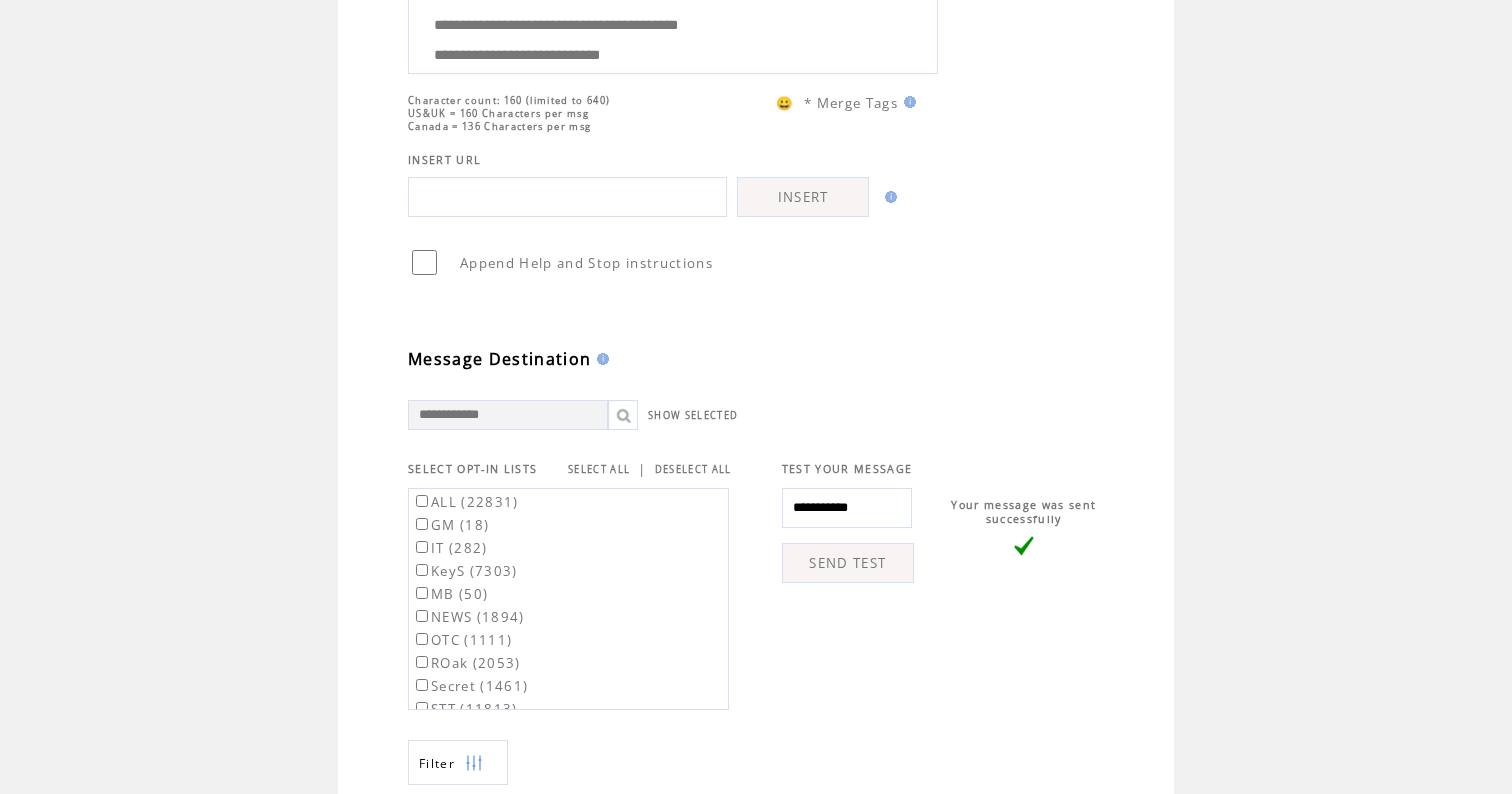 click on "SELECT ALL" at bounding box center (599, 469) 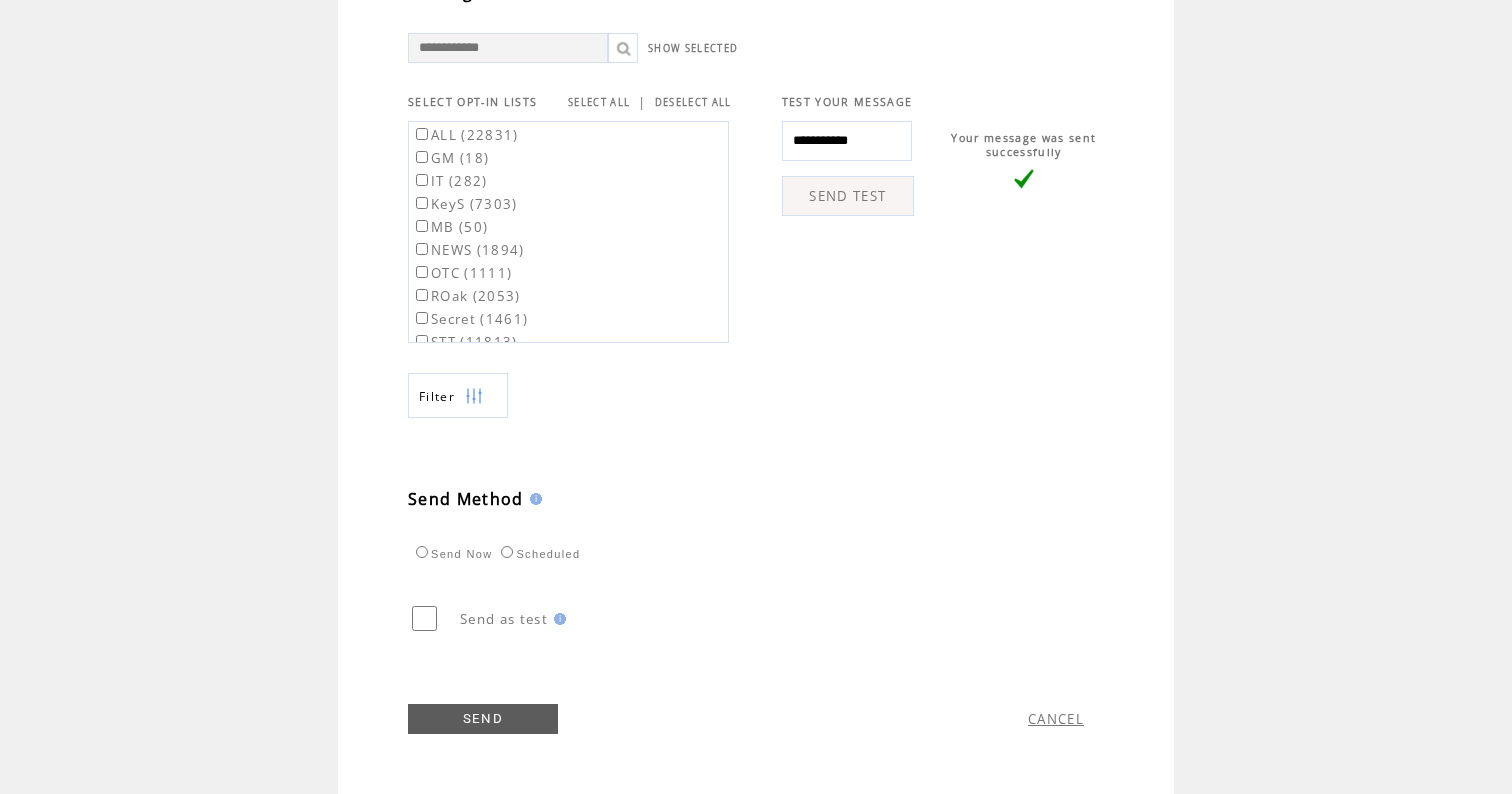 scroll, scrollTop: 709, scrollLeft: 0, axis: vertical 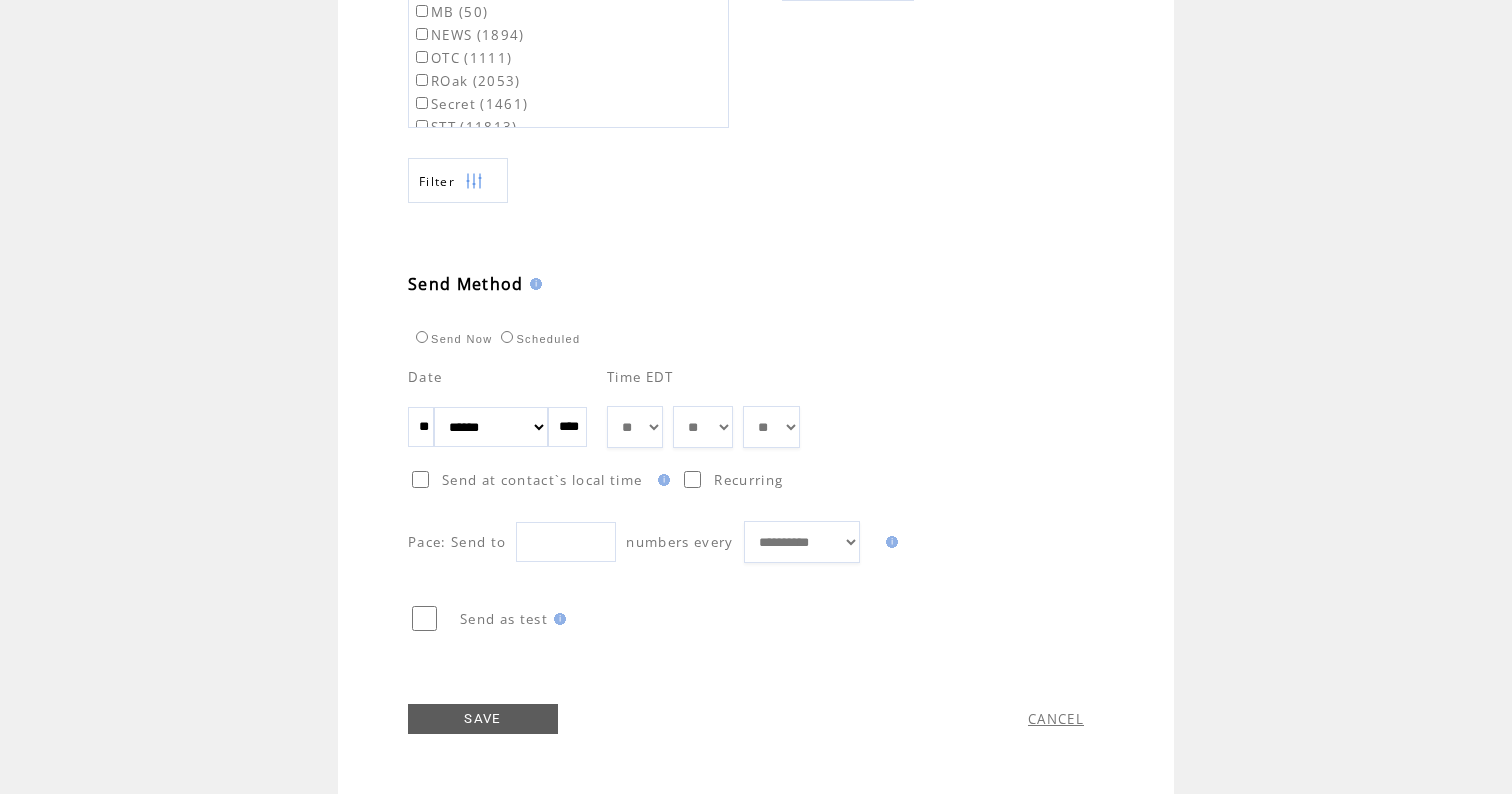 select on "**" 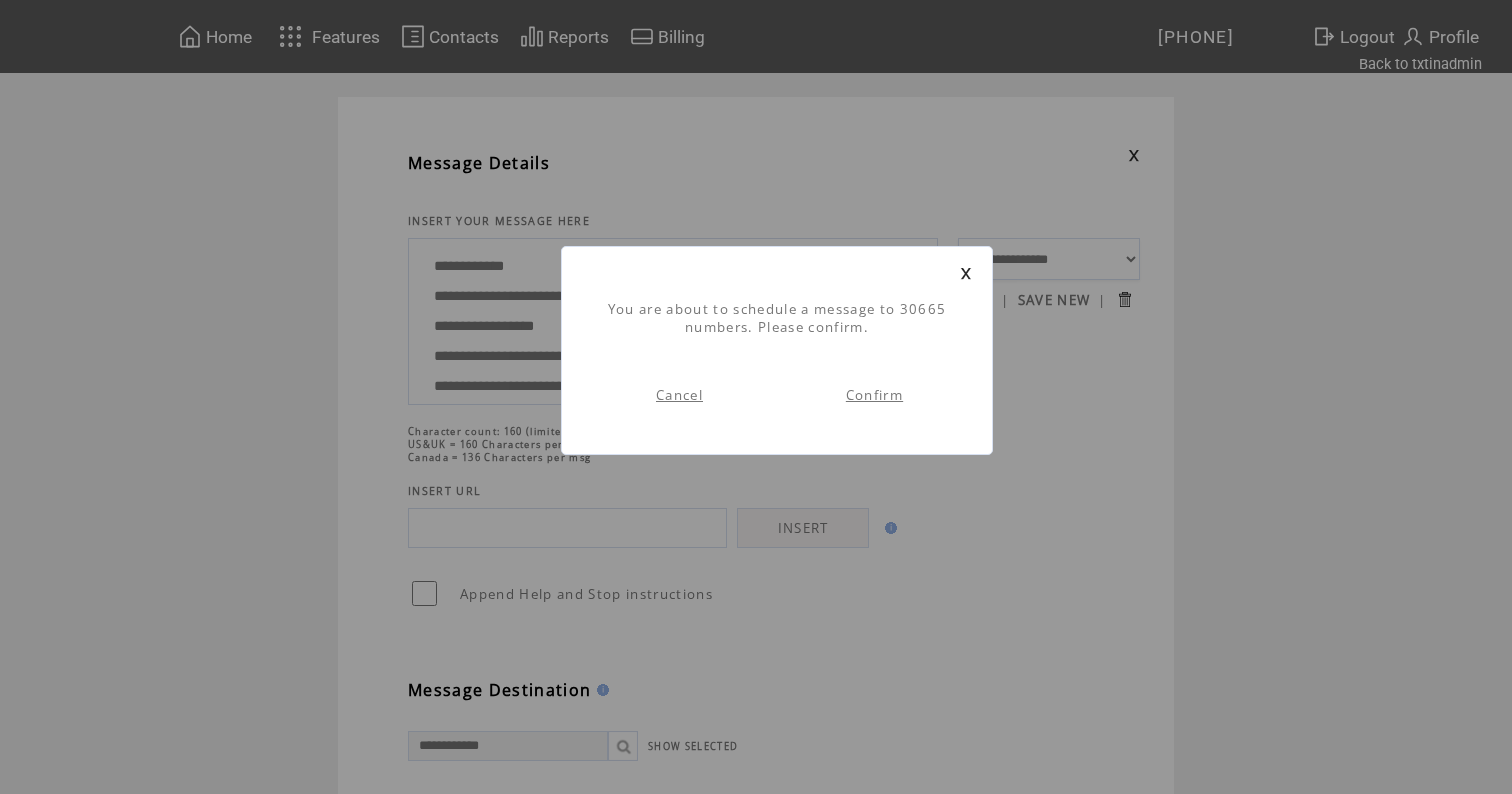 scroll, scrollTop: 1, scrollLeft: 0, axis: vertical 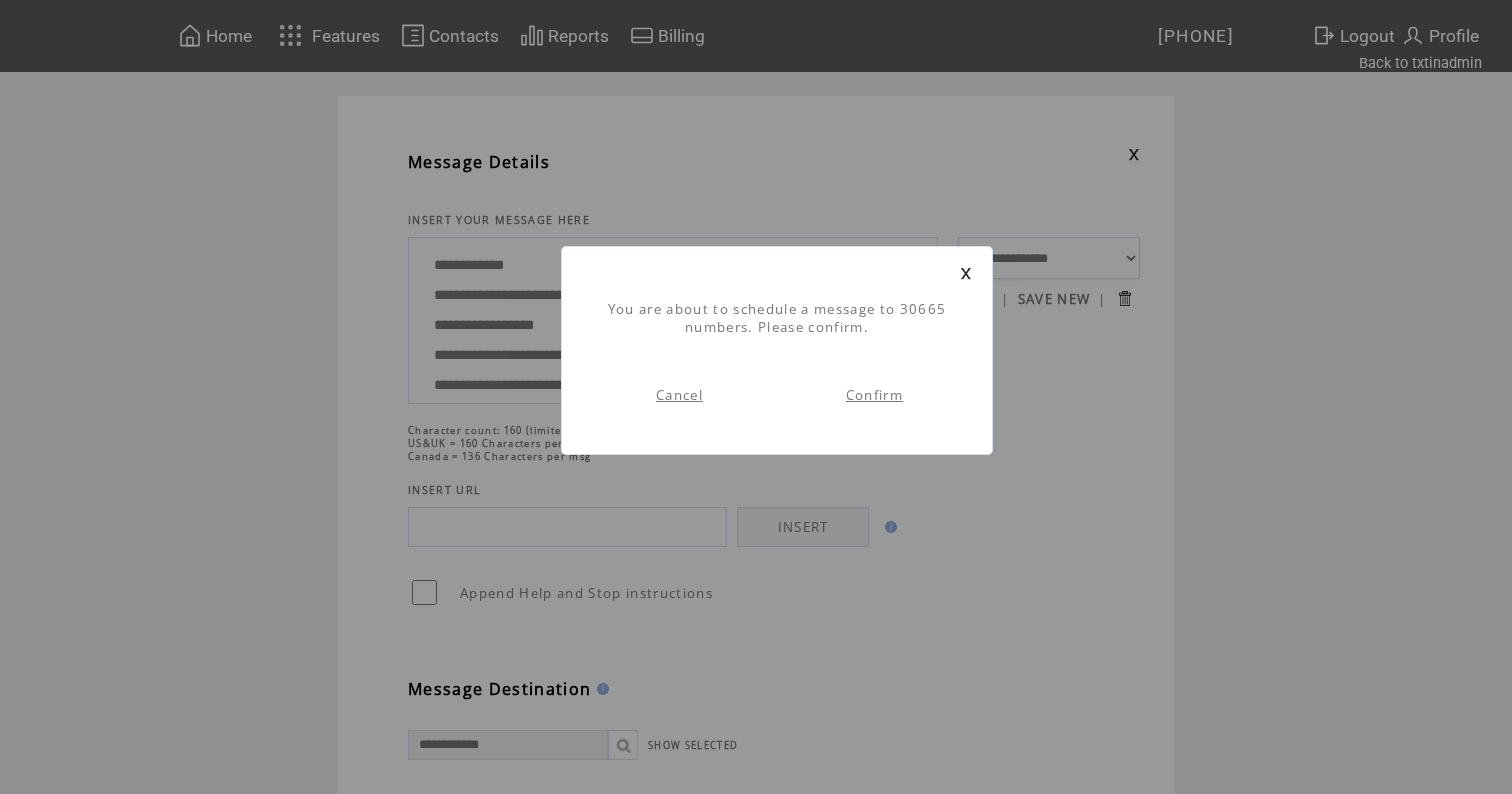 click on "Confirm" at bounding box center (874, 395) 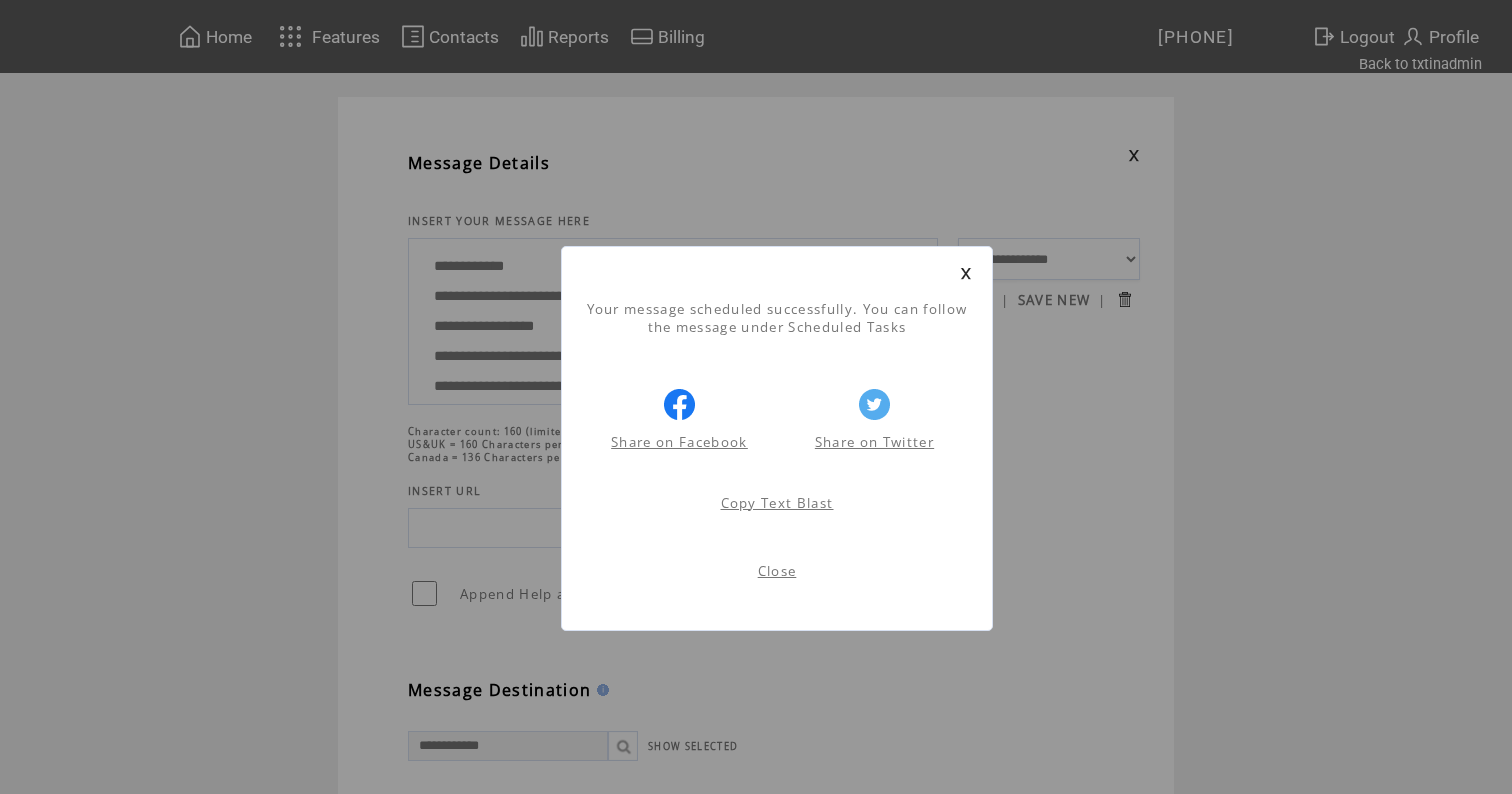 scroll, scrollTop: 1, scrollLeft: 0, axis: vertical 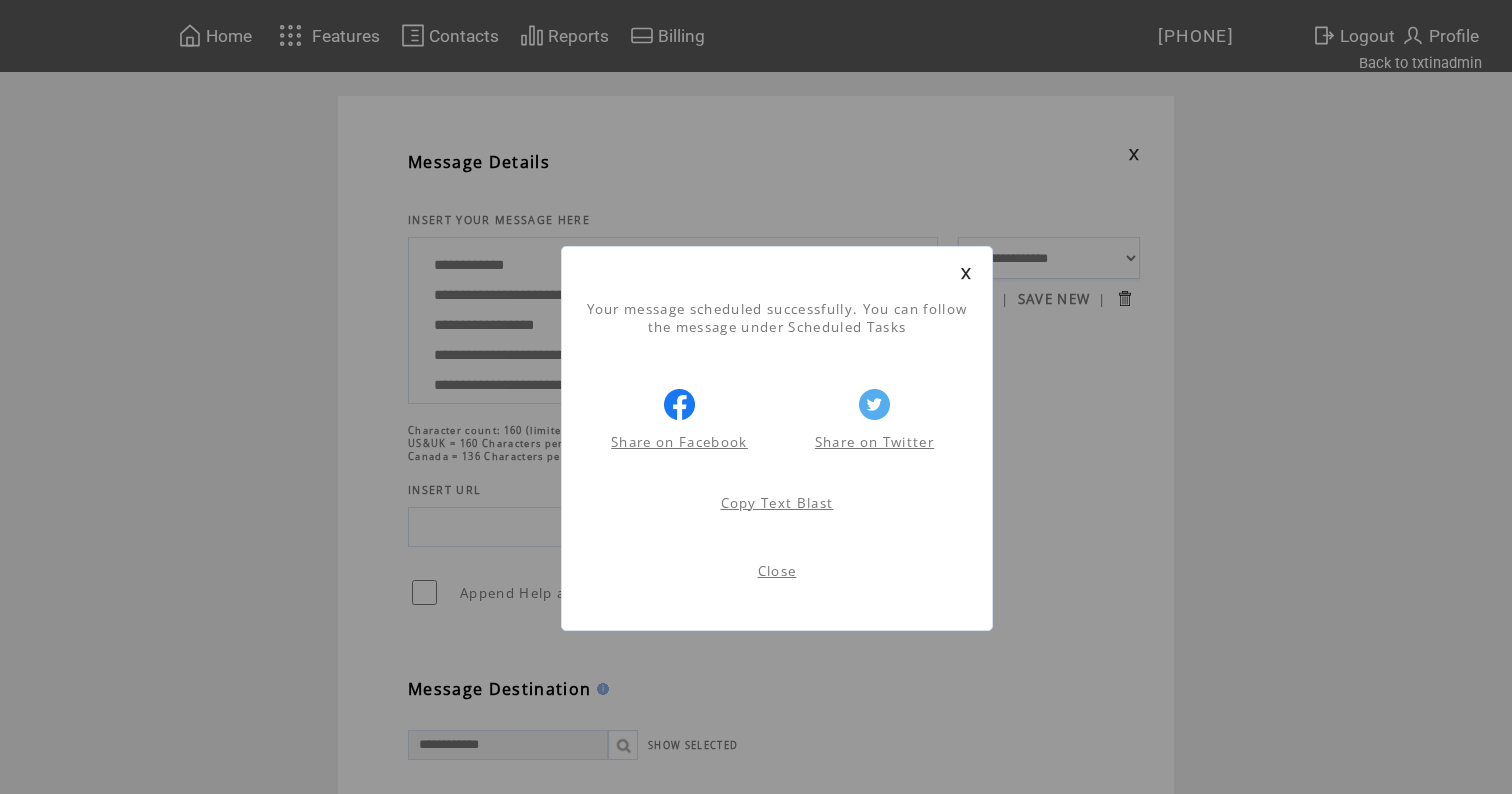 click at bounding box center [966, 273] 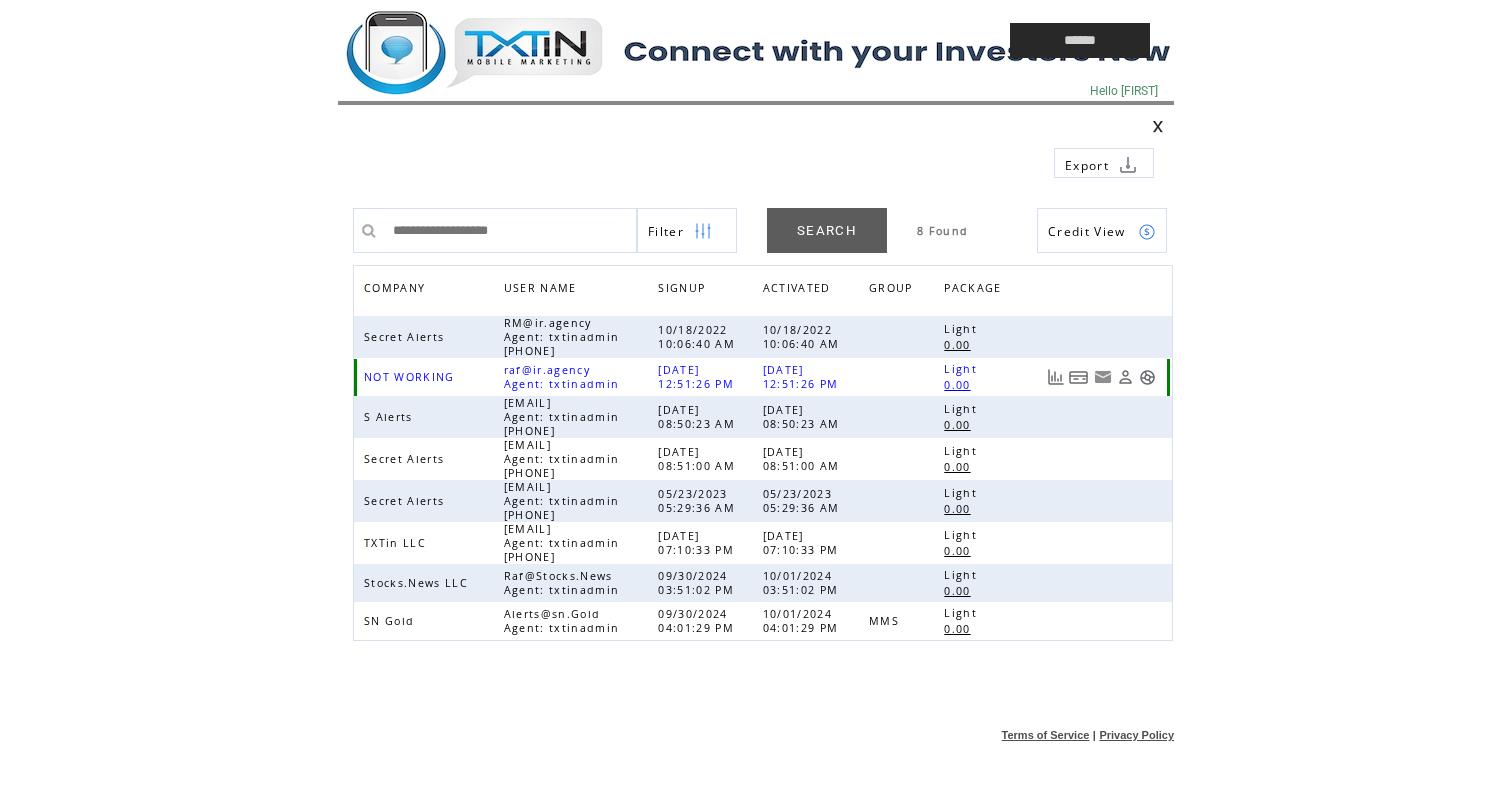 scroll, scrollTop: 0, scrollLeft: 0, axis: both 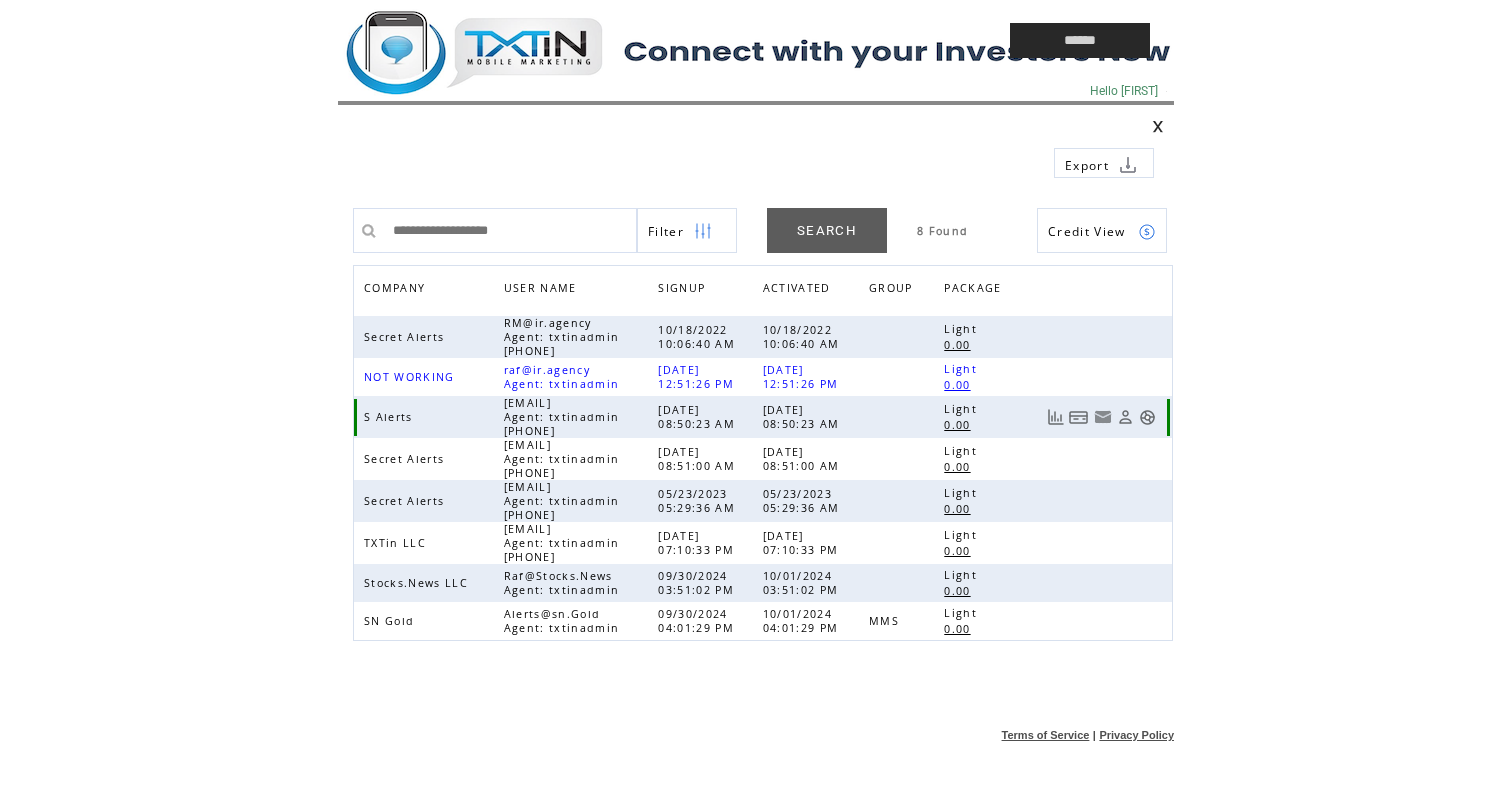 click at bounding box center (1147, 417) 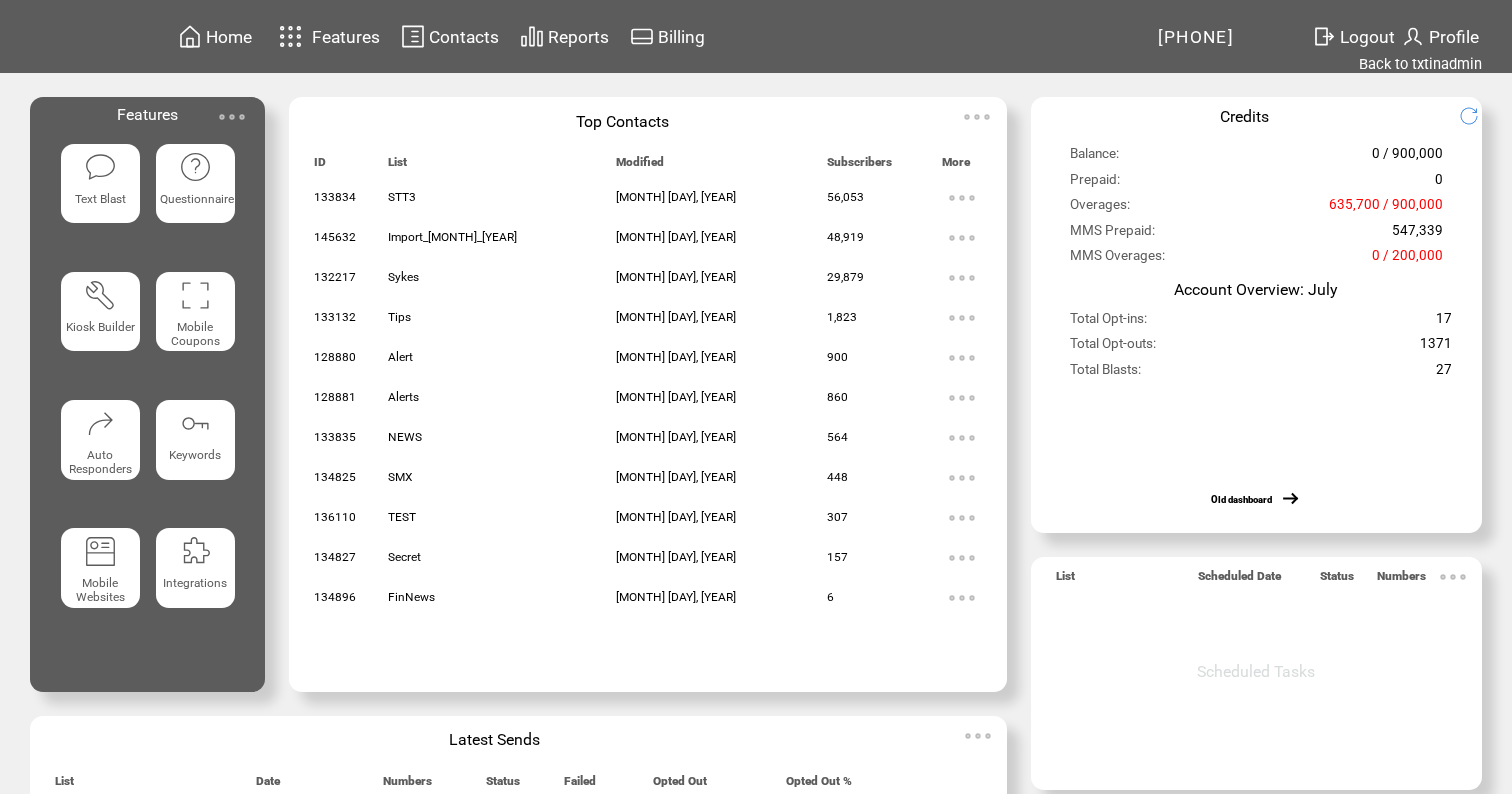 scroll, scrollTop: 0, scrollLeft: 0, axis: both 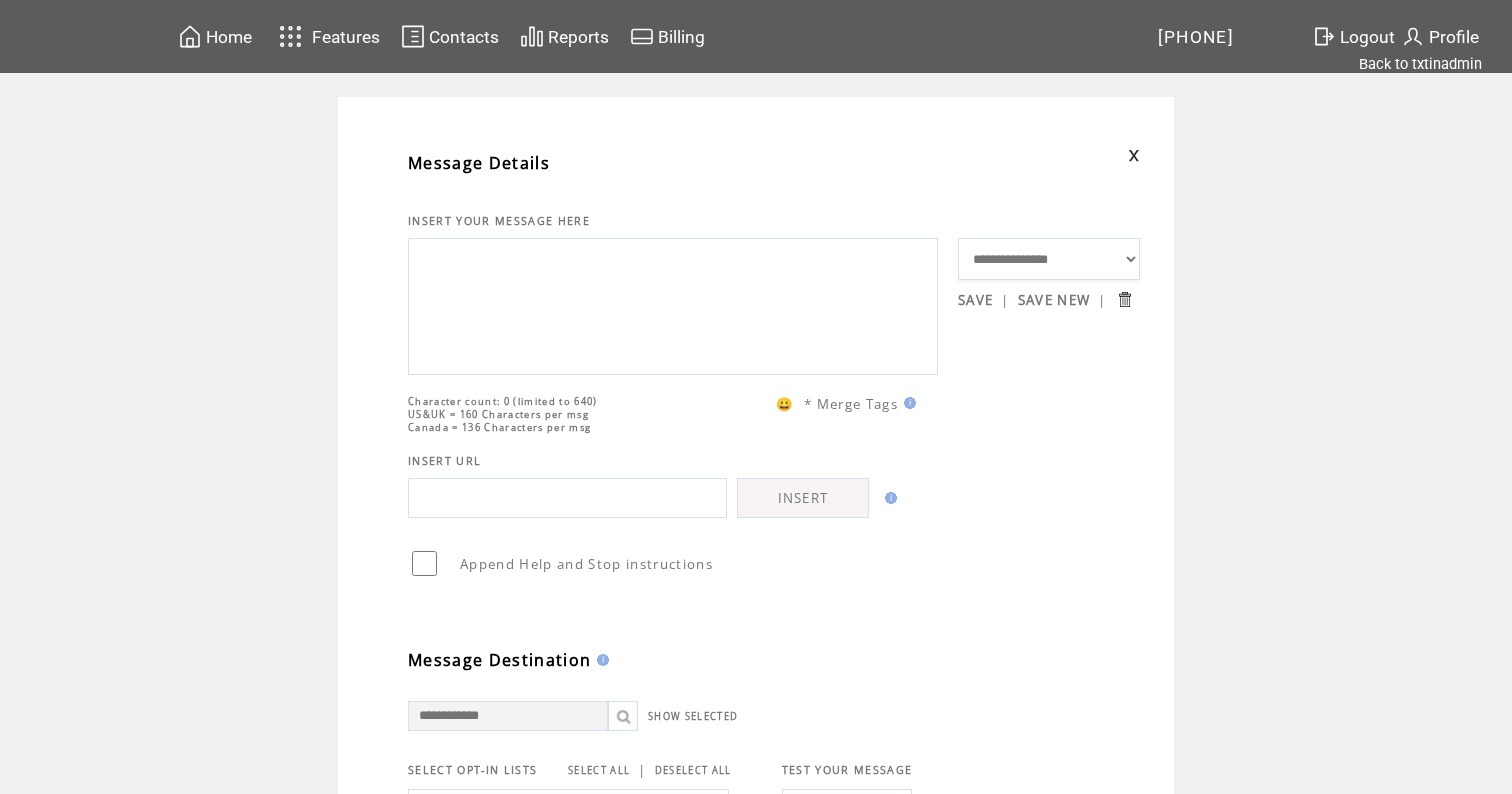 click at bounding box center [673, 304] 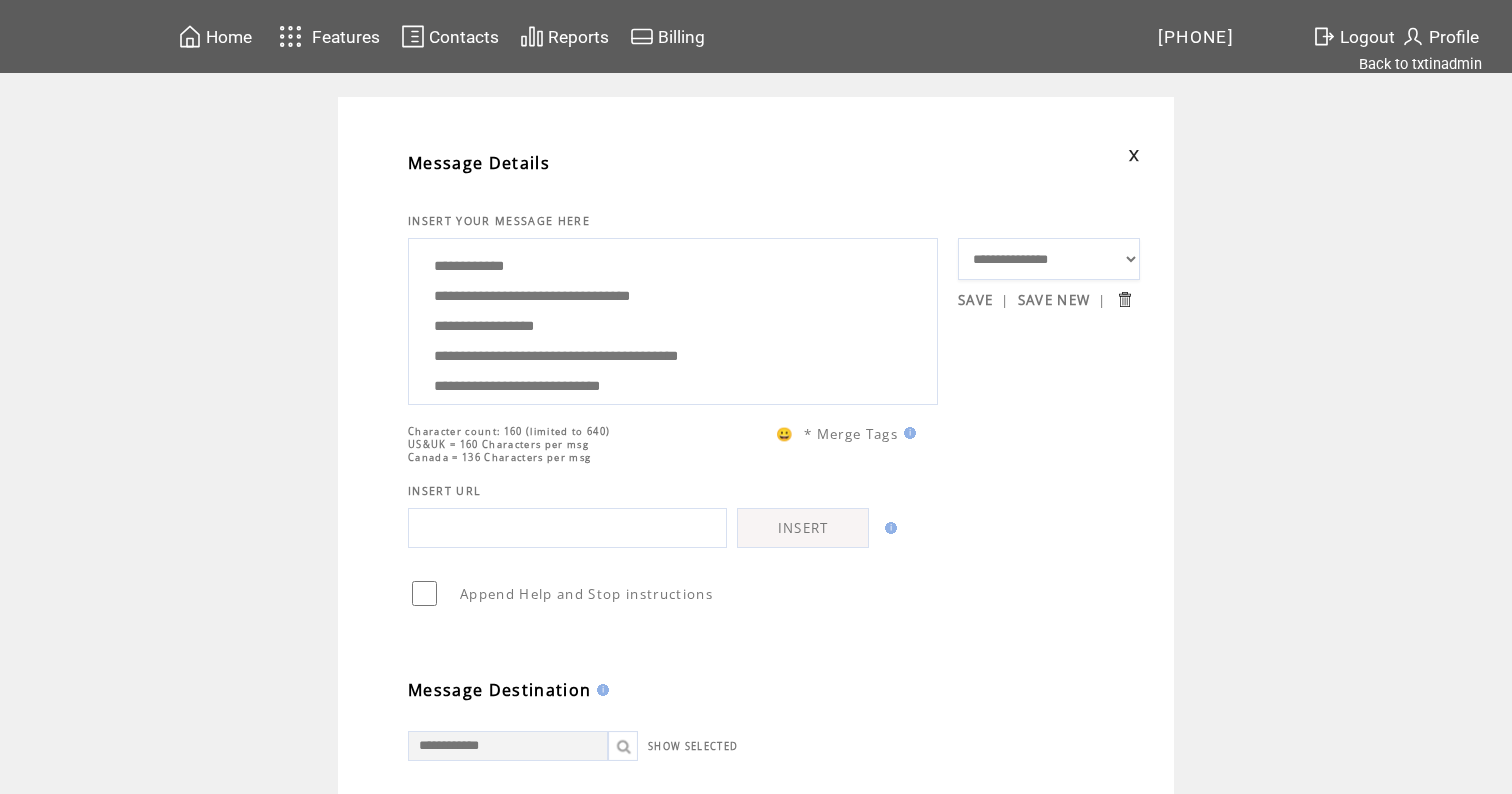 scroll, scrollTop: 0, scrollLeft: 0, axis: both 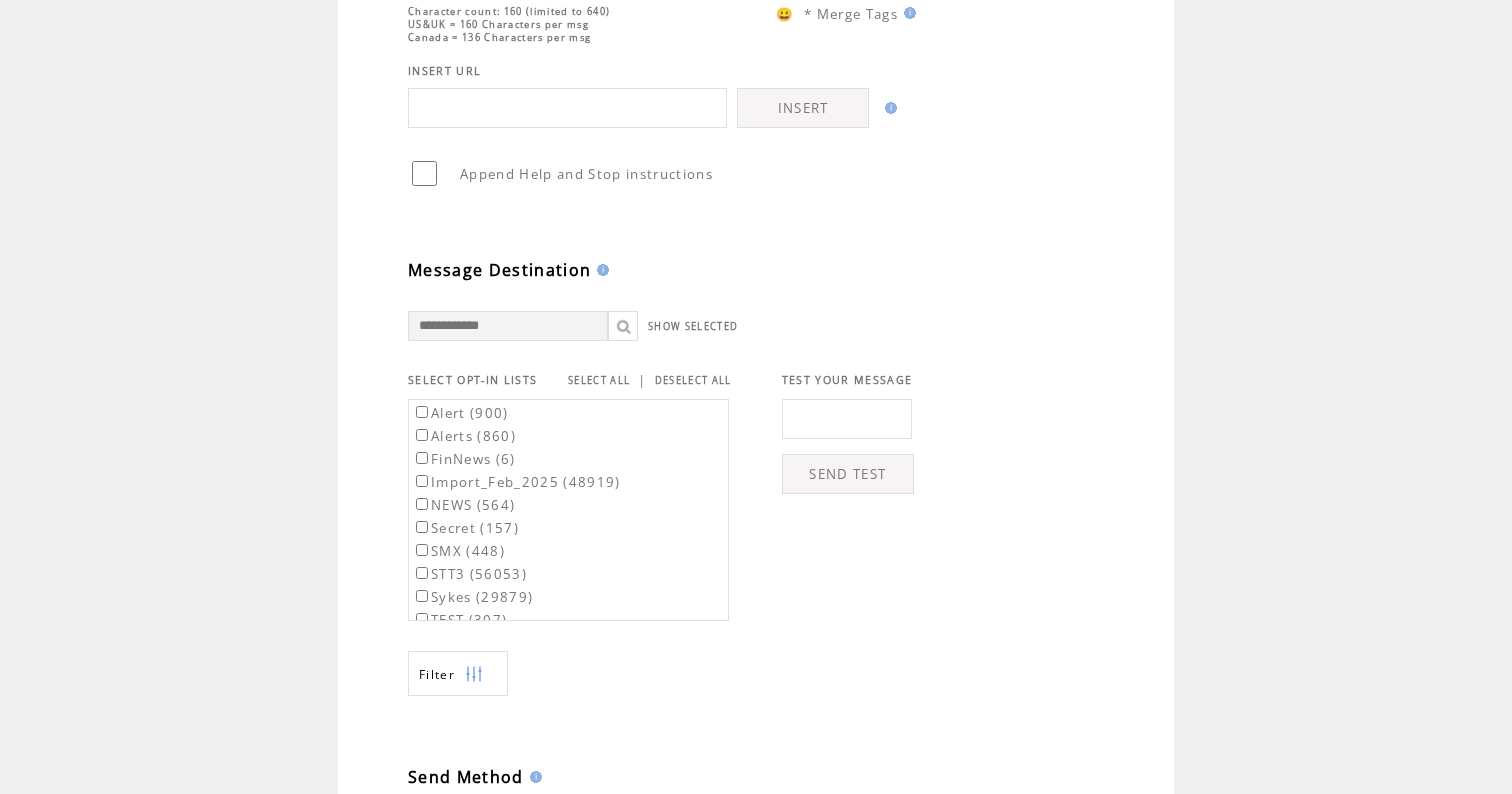 type on "**********" 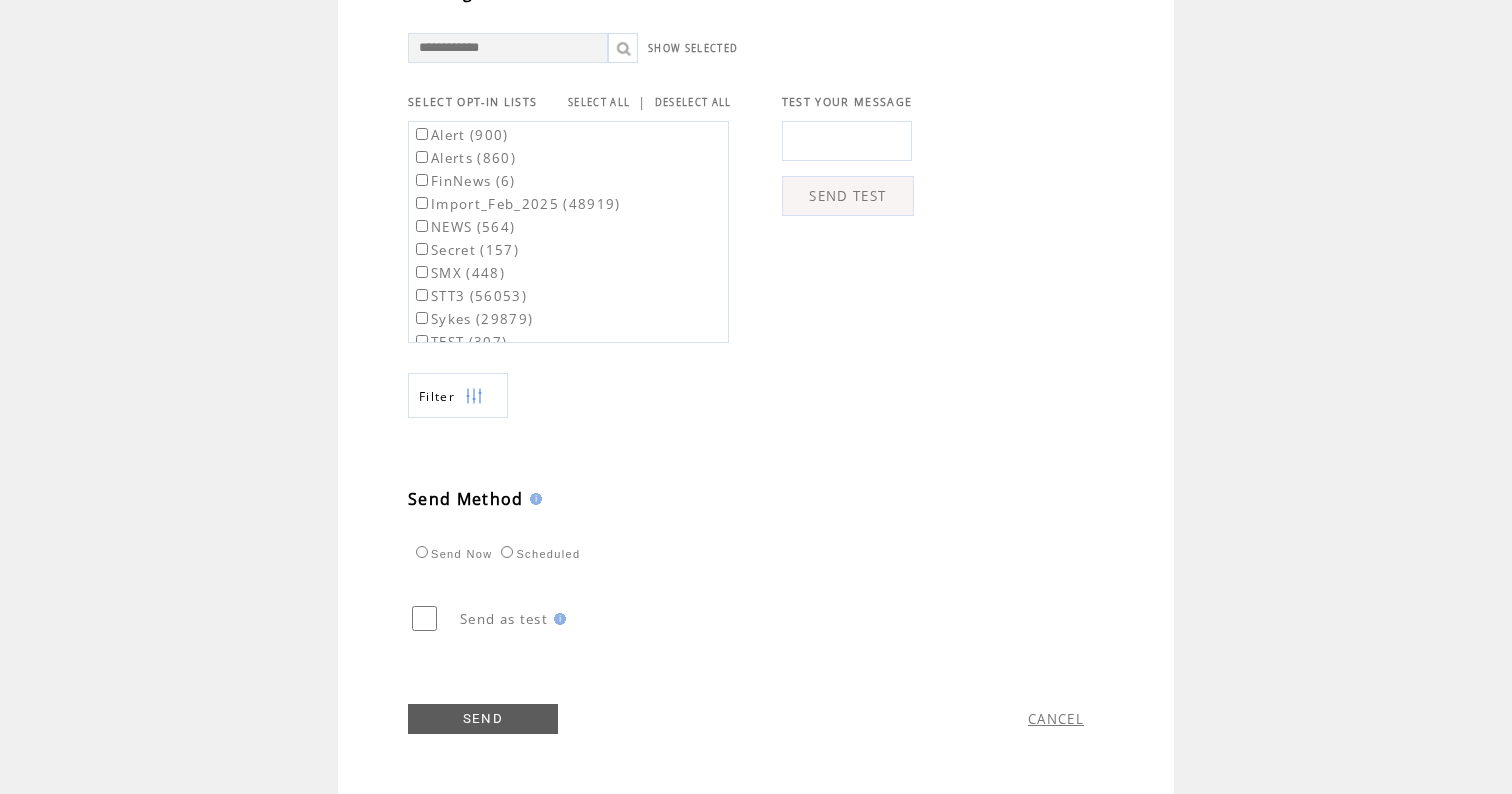 scroll, scrollTop: 709, scrollLeft: 0, axis: vertical 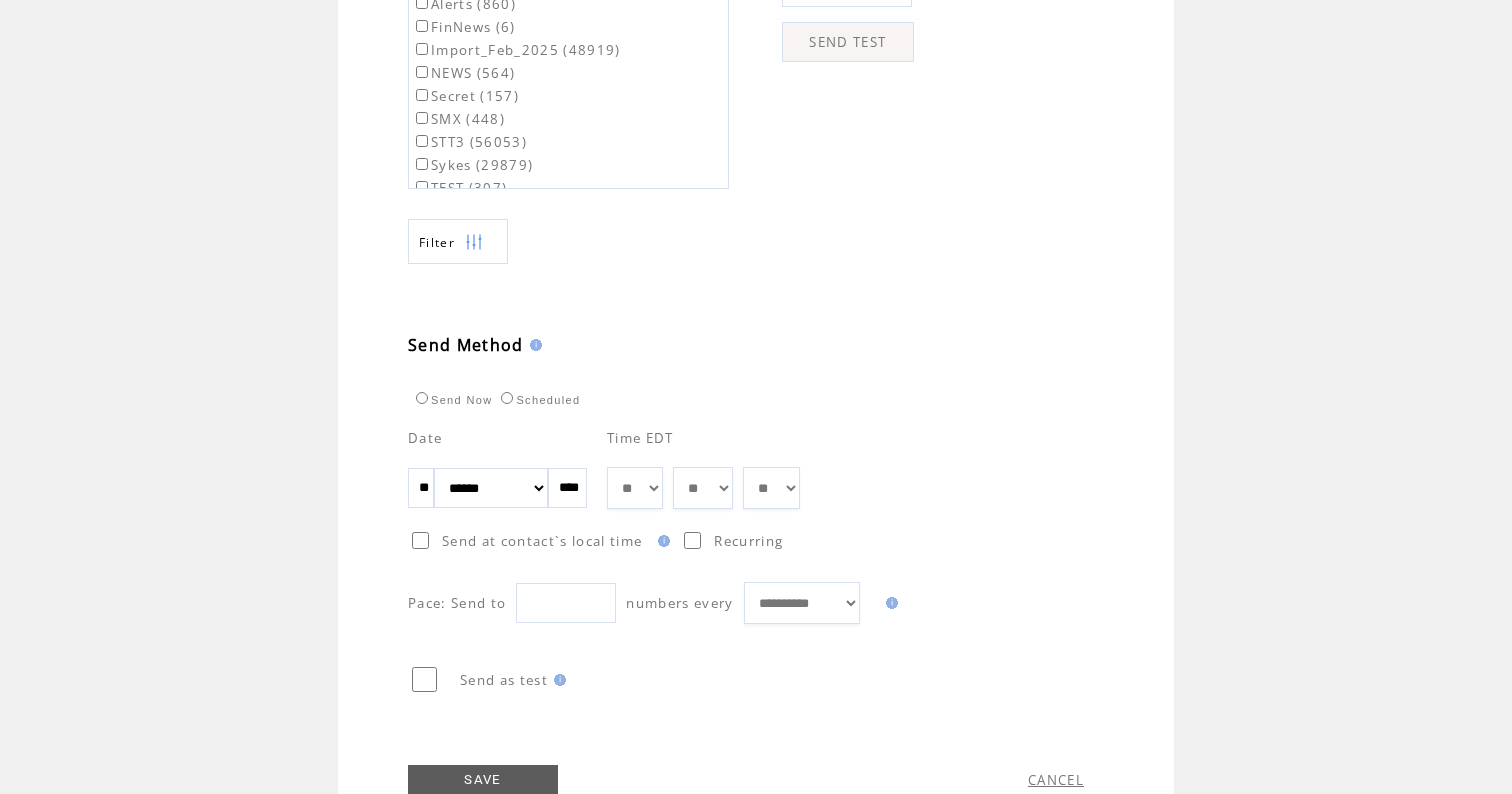 select on "**" 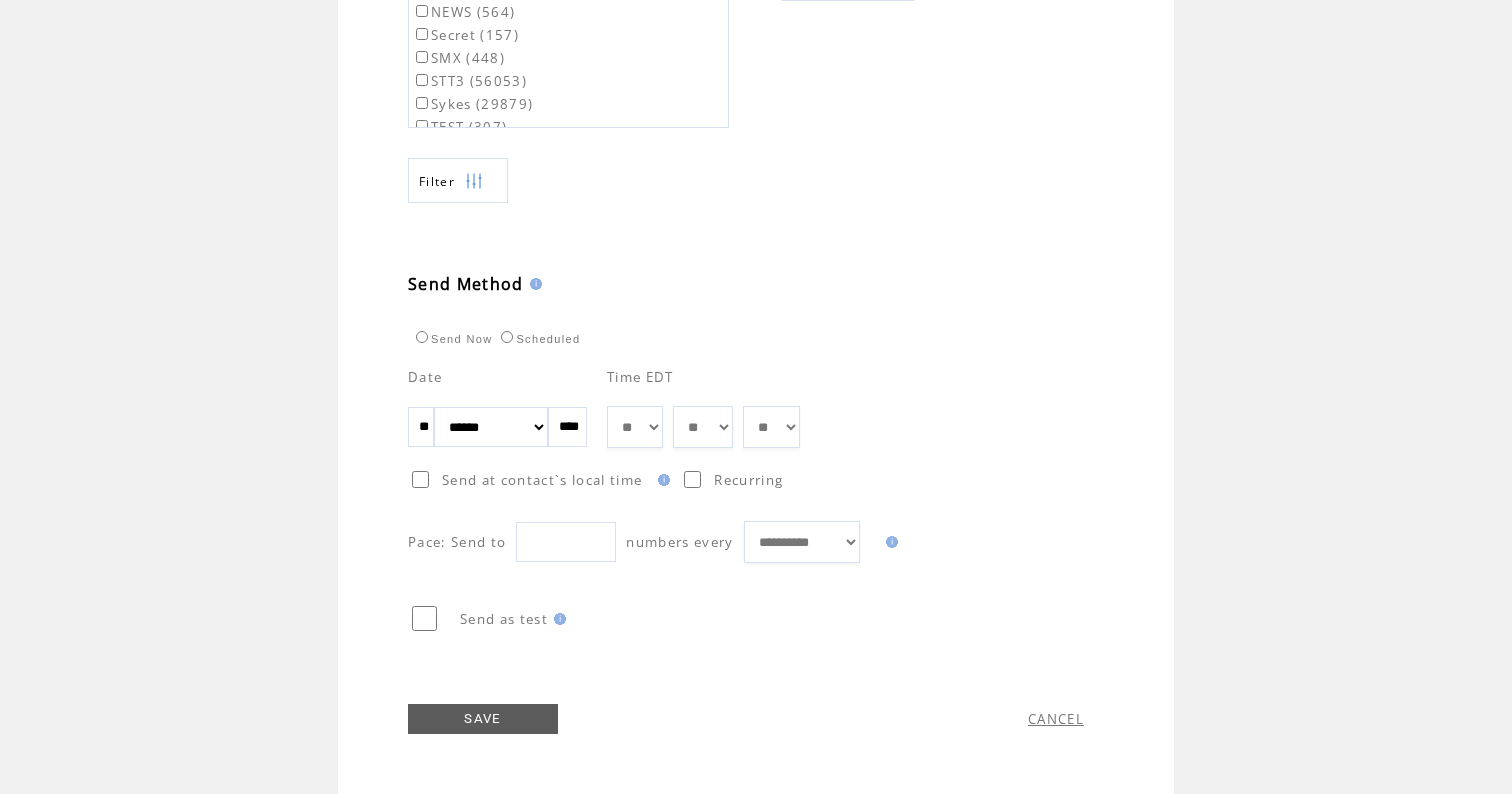scroll, scrollTop: 924, scrollLeft: 0, axis: vertical 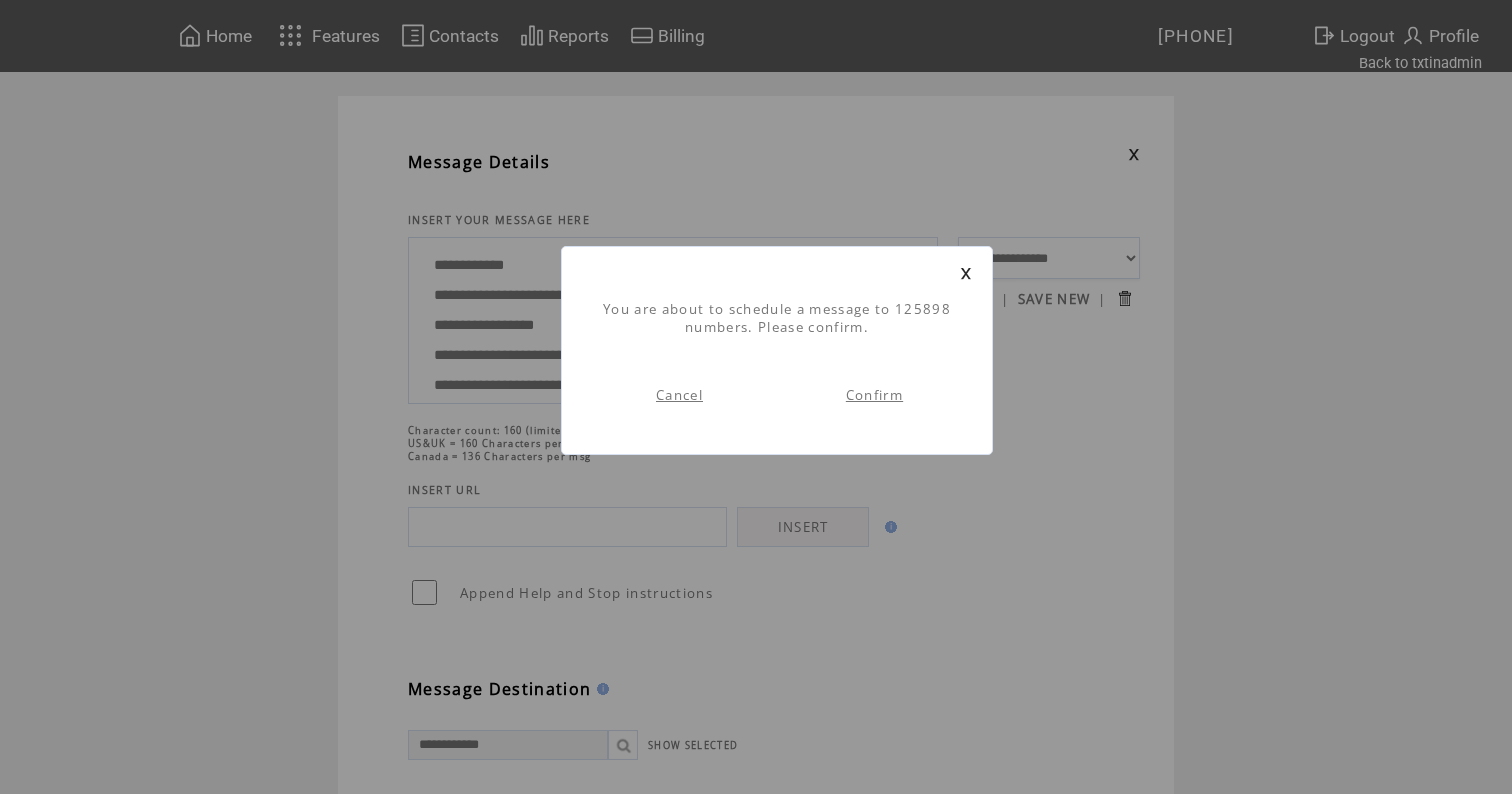 click on "Confirm" at bounding box center [874, 395] 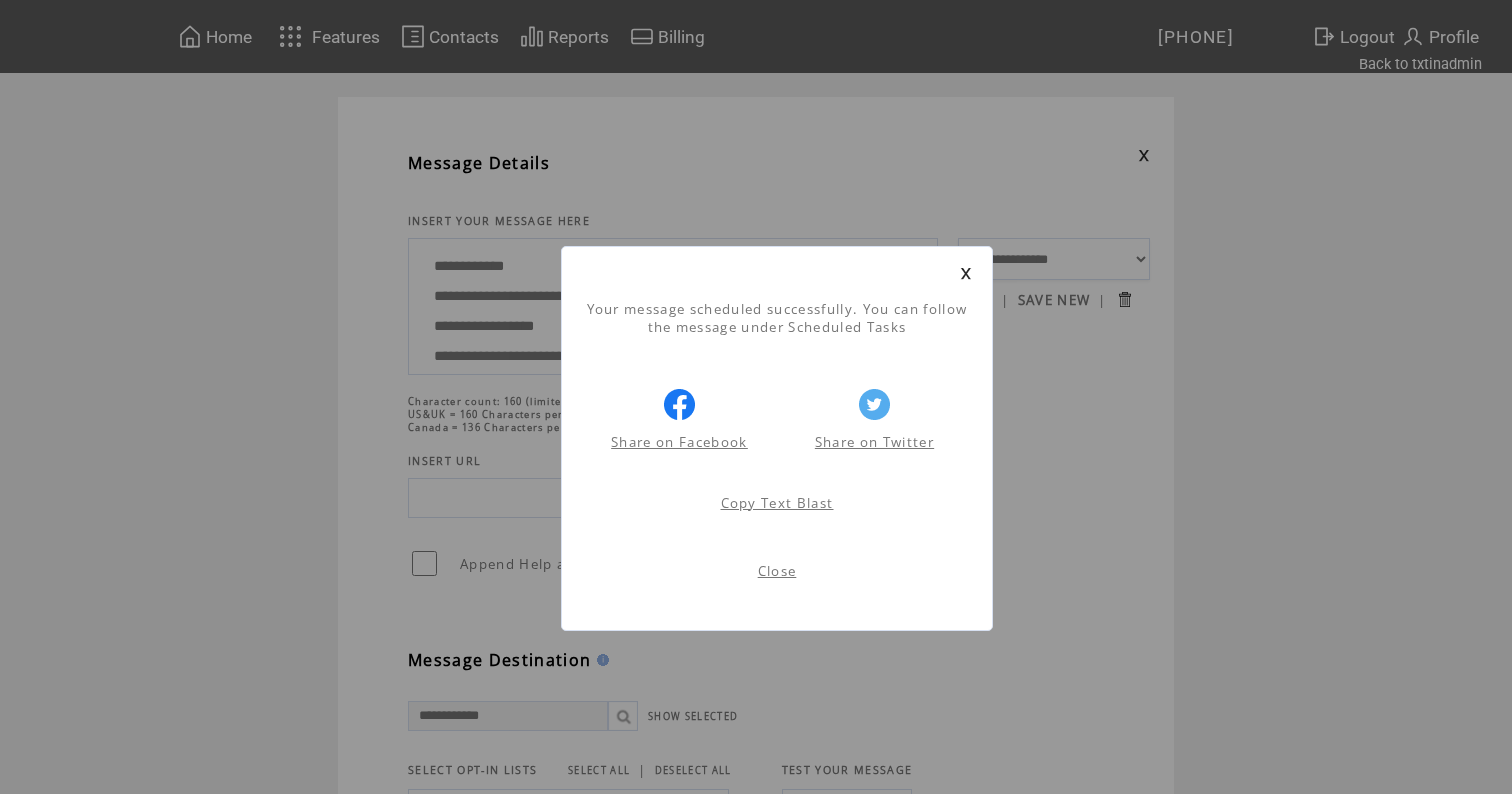 click at bounding box center [966, 273] 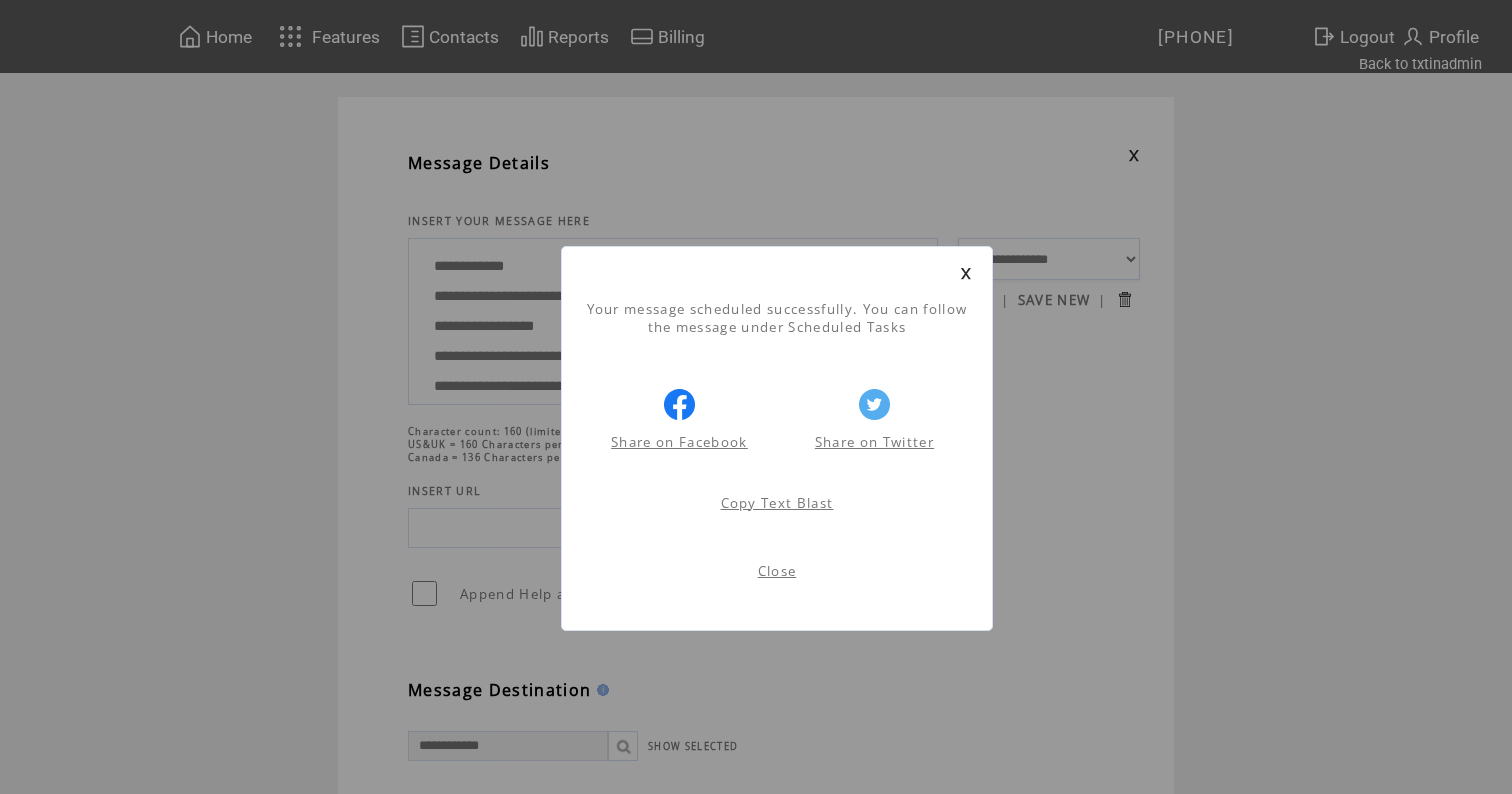 scroll, scrollTop: 1, scrollLeft: 0, axis: vertical 